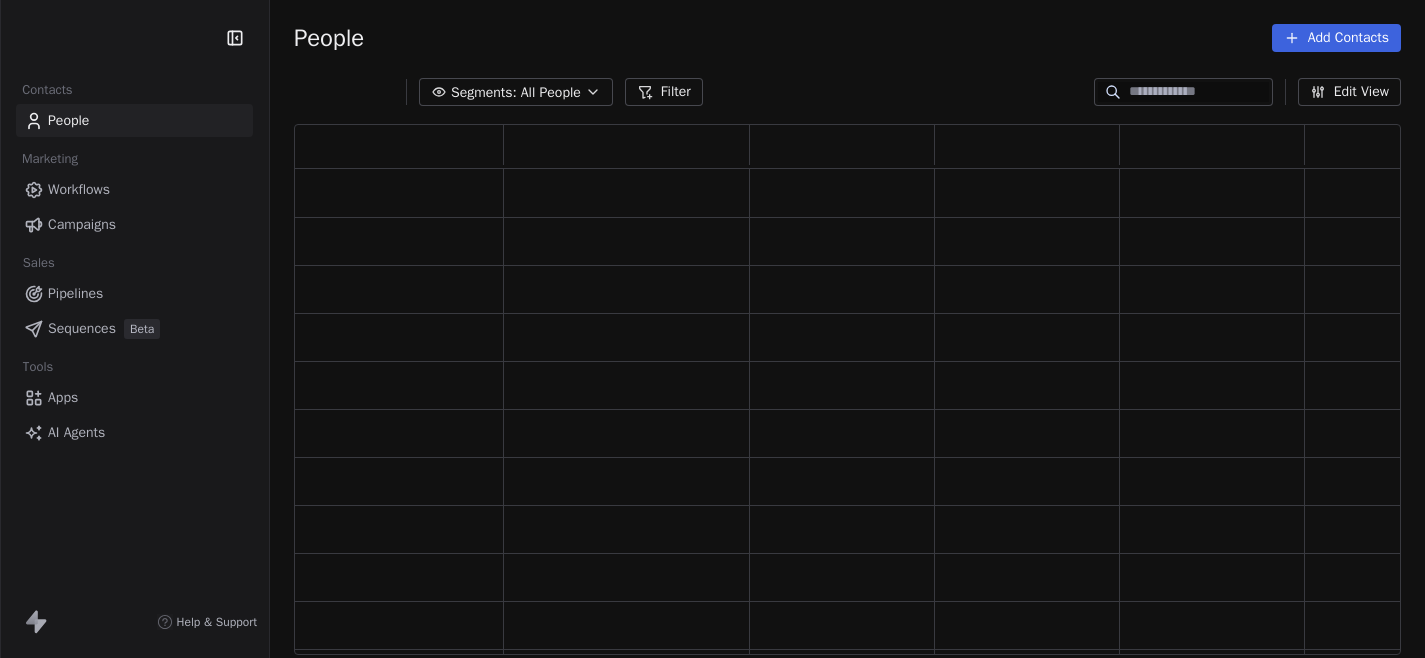 scroll, scrollTop: 0, scrollLeft: 0, axis: both 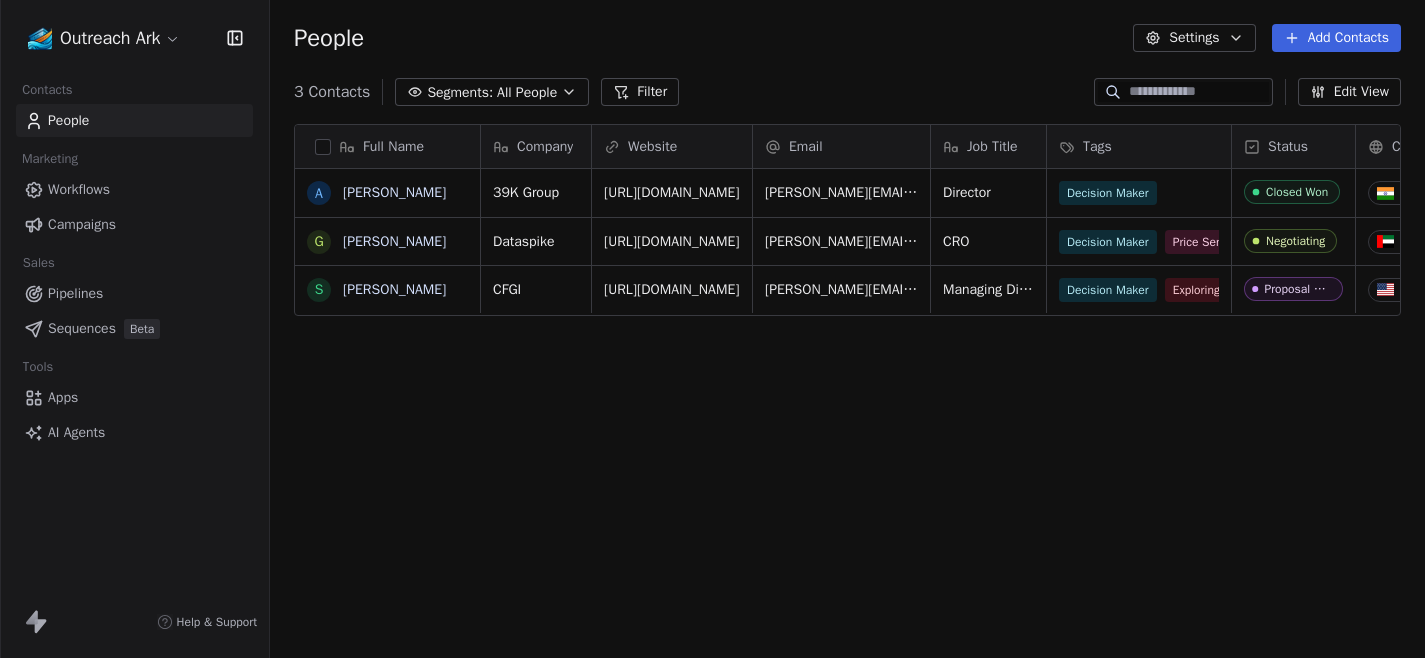 click on "AI Agents" at bounding box center [76, 432] 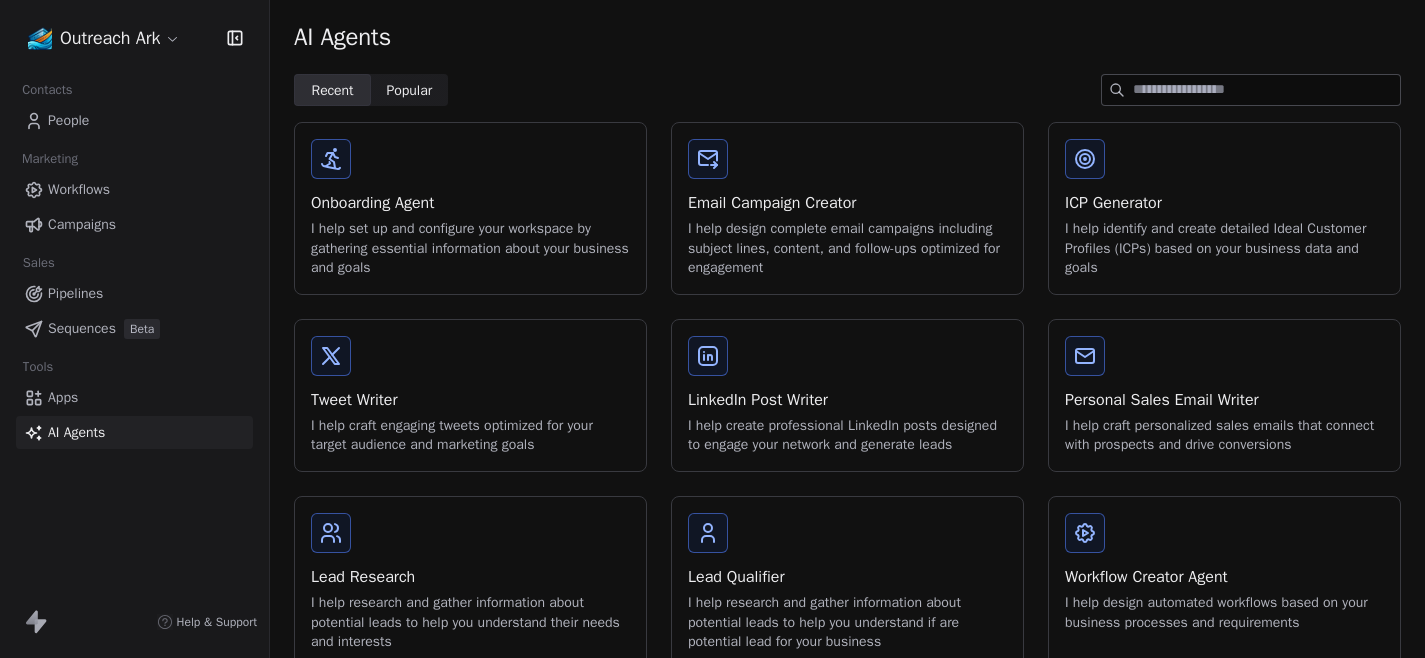 click on "Onboarding Agent I help set up and configure your workspace by gathering essential information about your business and goals" at bounding box center [470, 208] 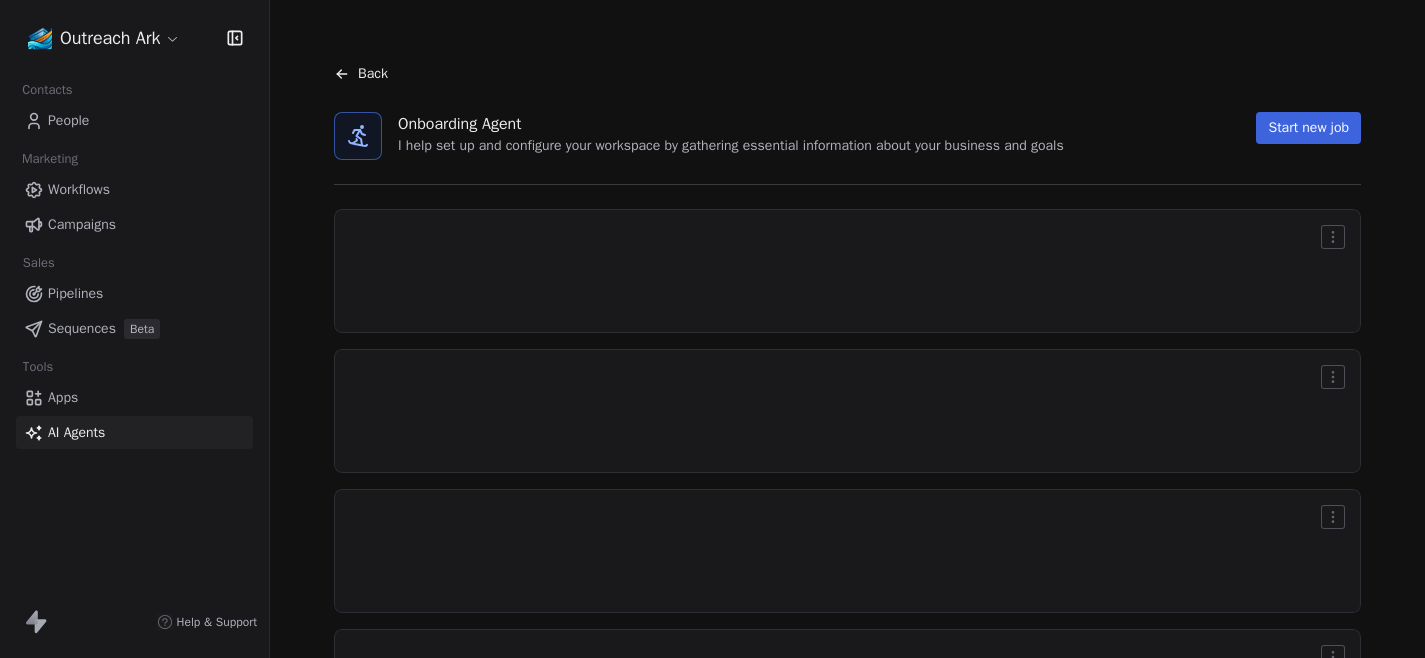 click at bounding box center [358, 136] 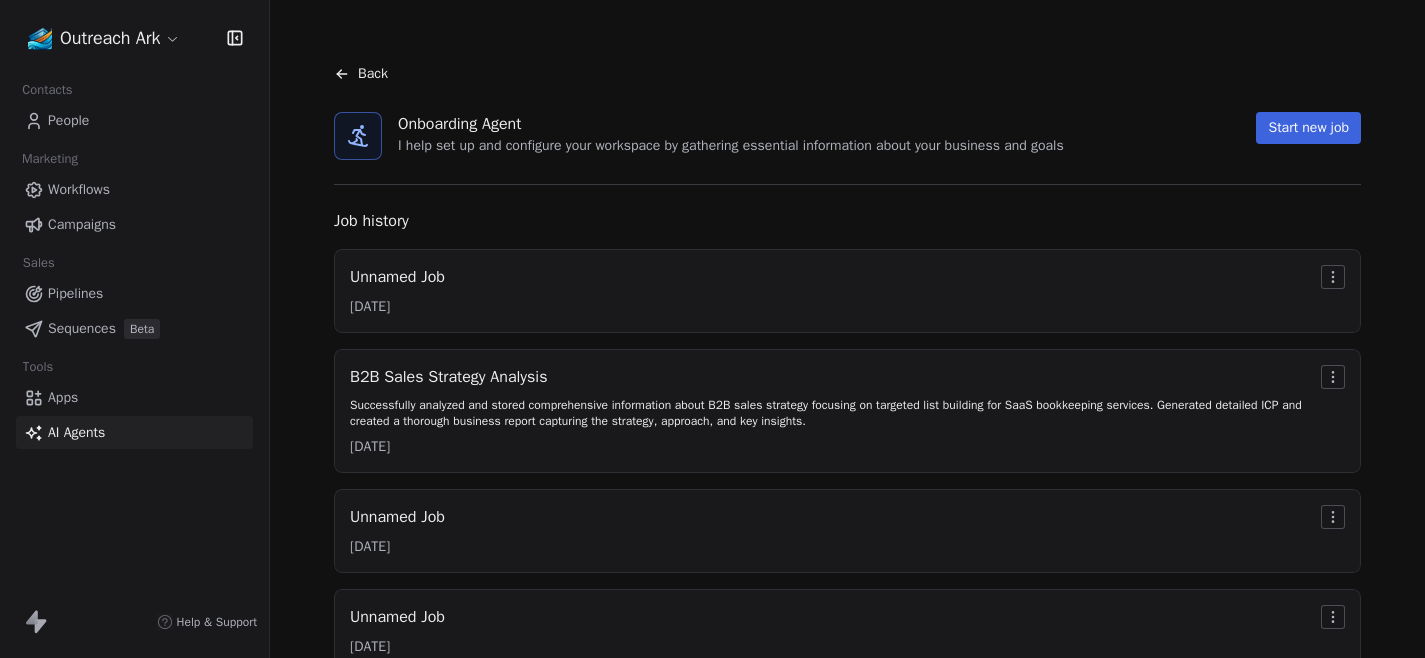 click on "Start new job" at bounding box center (1308, 128) 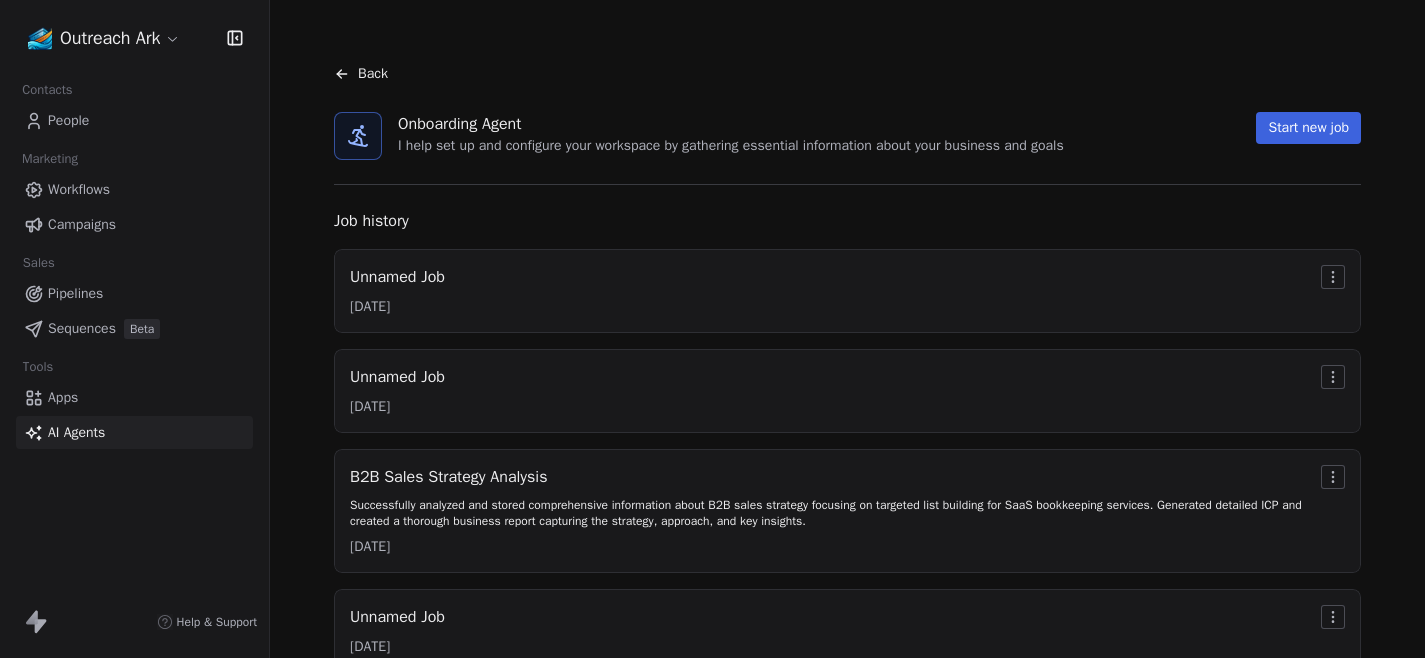 click on "Back Onboarding Agent I help set up and configure your workspace by gathering essential information about your business and goals Start new job Job history Unnamed Job [DATE] Unnamed Job [DATE] B2B Sales Strategy Analysis Successfully analyzed and stored comprehensive information about B2B sales strategy focusing on targeted list building for SaaS bookkeeping services. Generated detailed ICP and created a thorough business report capturing the strategy, approach, and key insights. [DATE] Unnamed Job [DATE] Unnamed Job [DATE]" at bounding box center (847, 410) 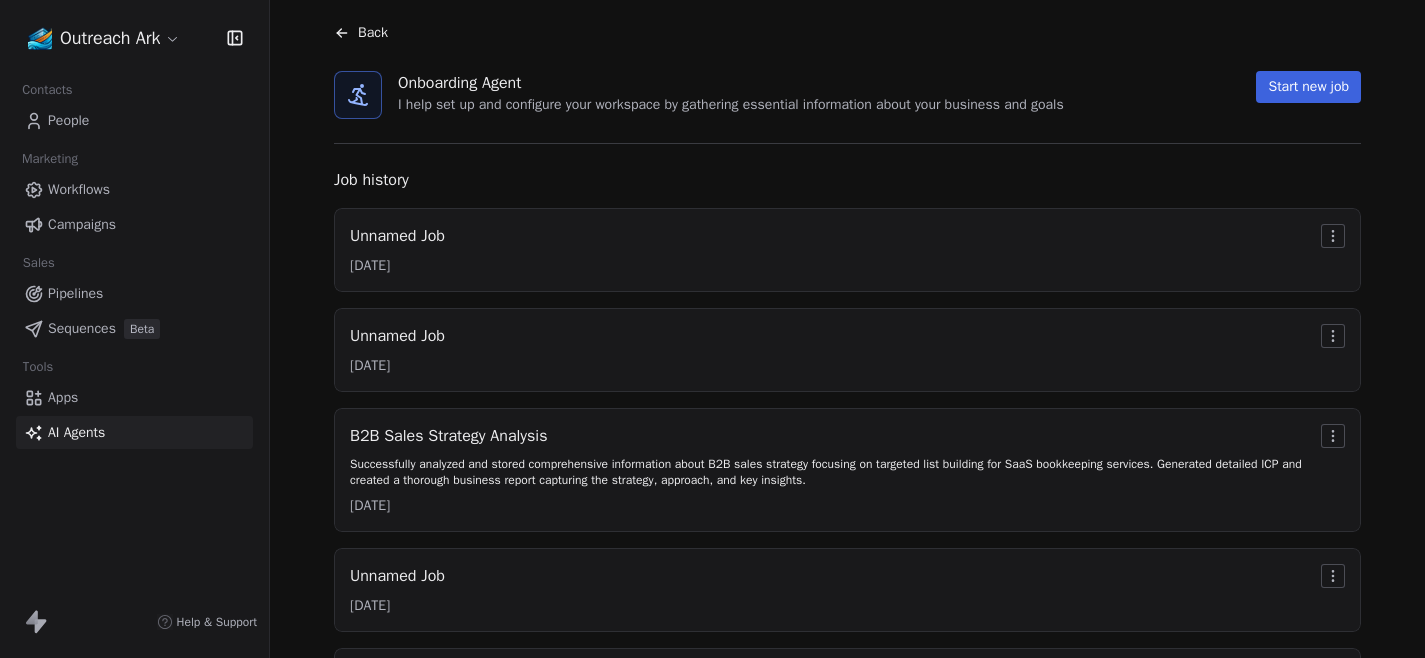 scroll, scrollTop: 0, scrollLeft: 0, axis: both 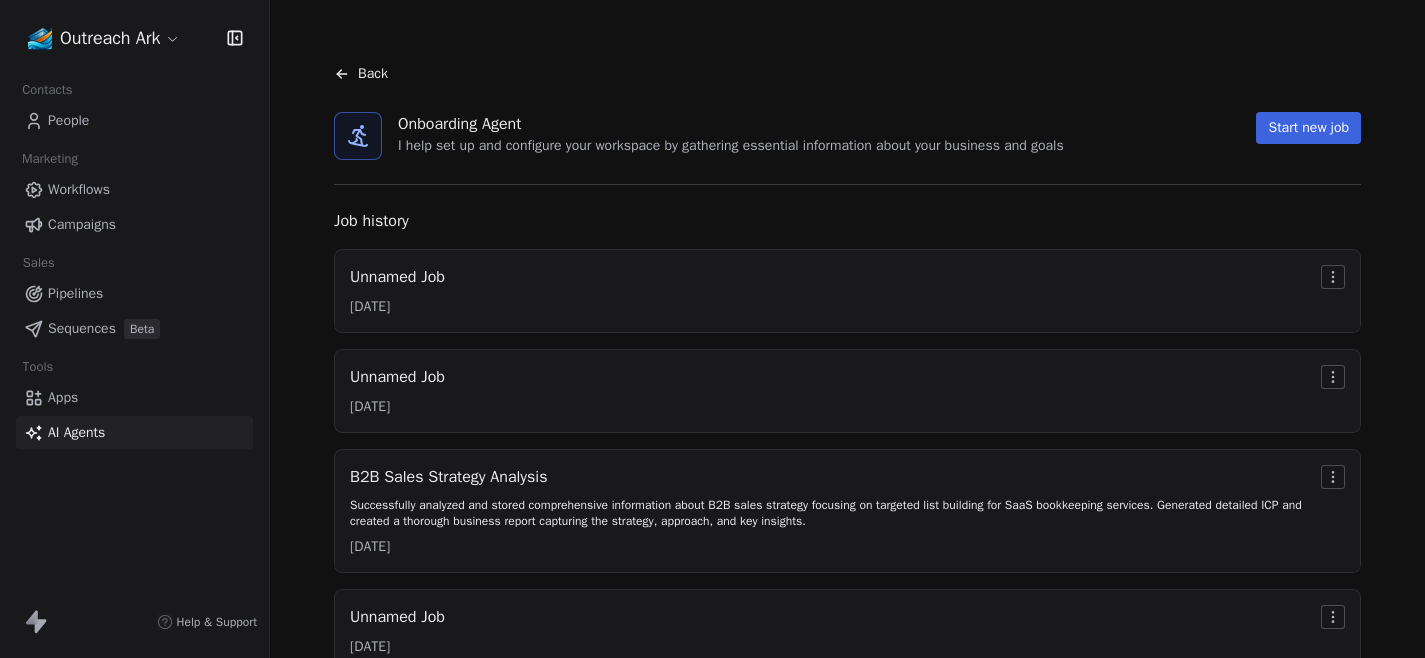 click on "Start new job" at bounding box center (1308, 128) 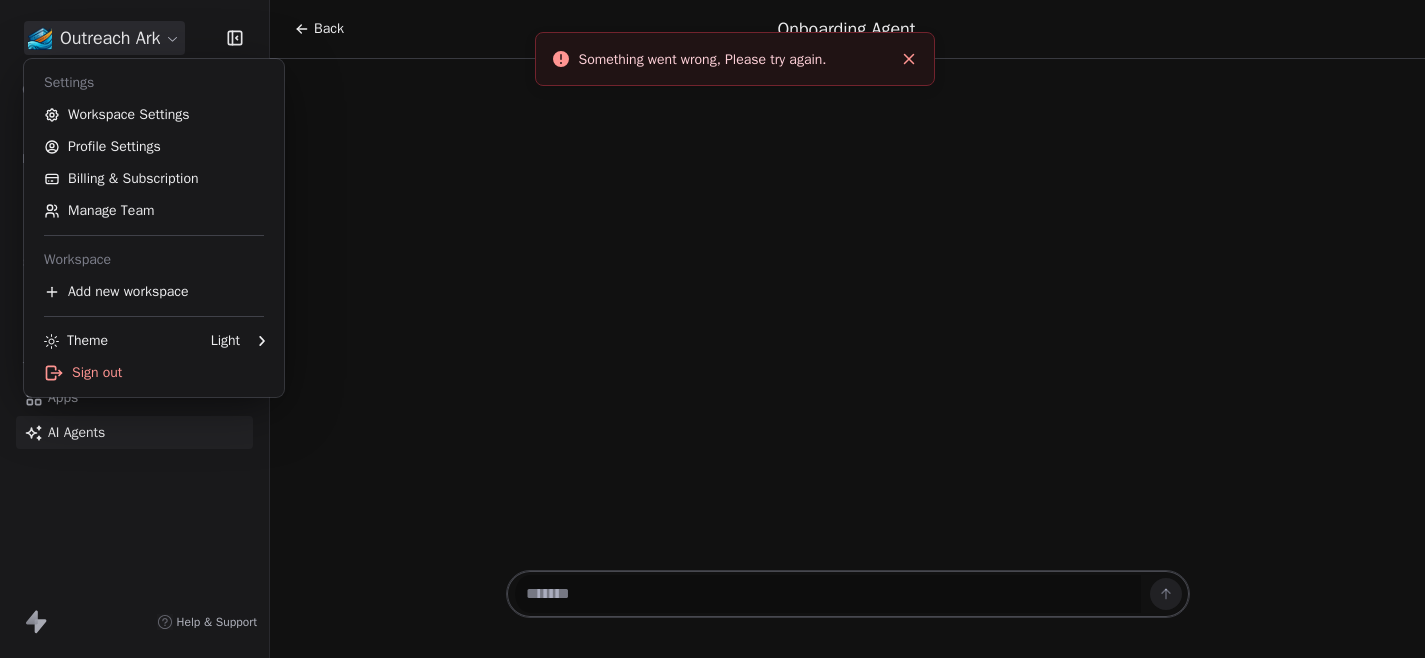 click on "Outreach Ark Contacts People Marketing Workflows Campaigns Sales Pipelines Sequences Beta Tools Apps AI Agents Help & Support Back Onboarding Agent   Something went wrong, Please try again. Settings Workspace Settings Profile Settings Billing & Subscription Manage Team   Workspace Add new workspace Theme Light Sign out" at bounding box center [712, 329] 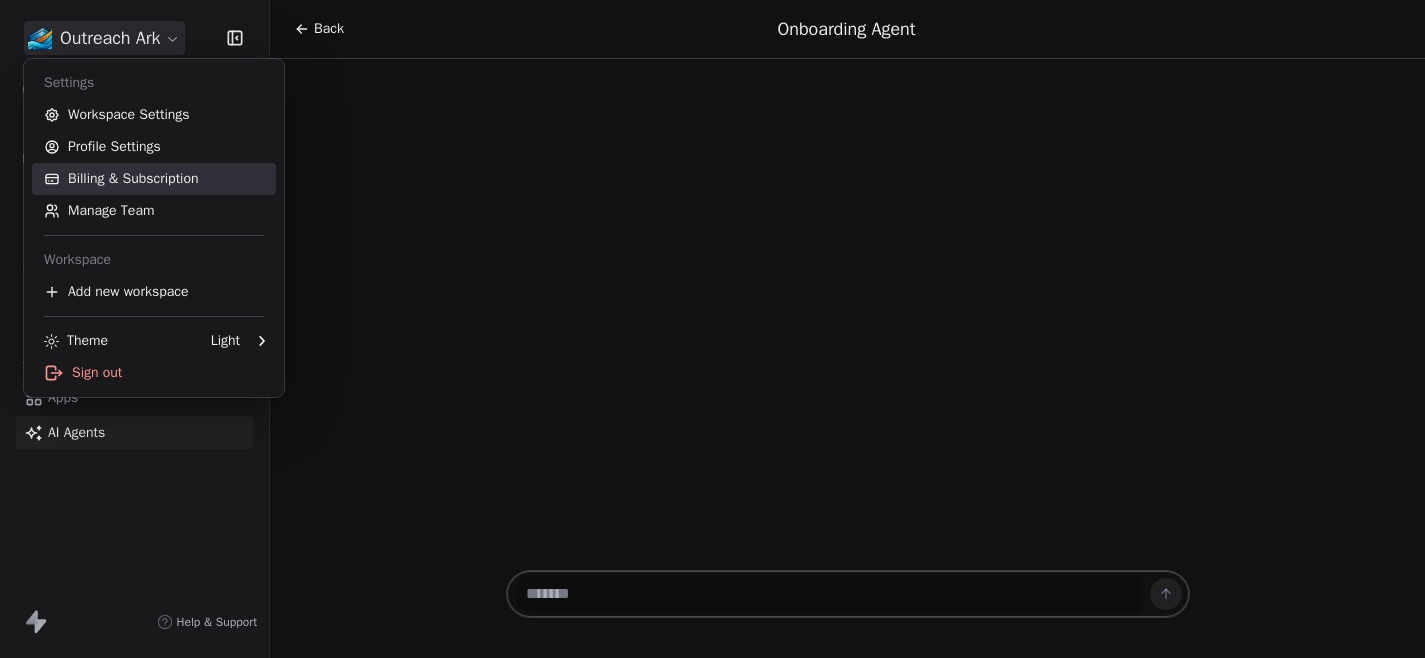 click on "Billing & Subscription" at bounding box center (154, 179) 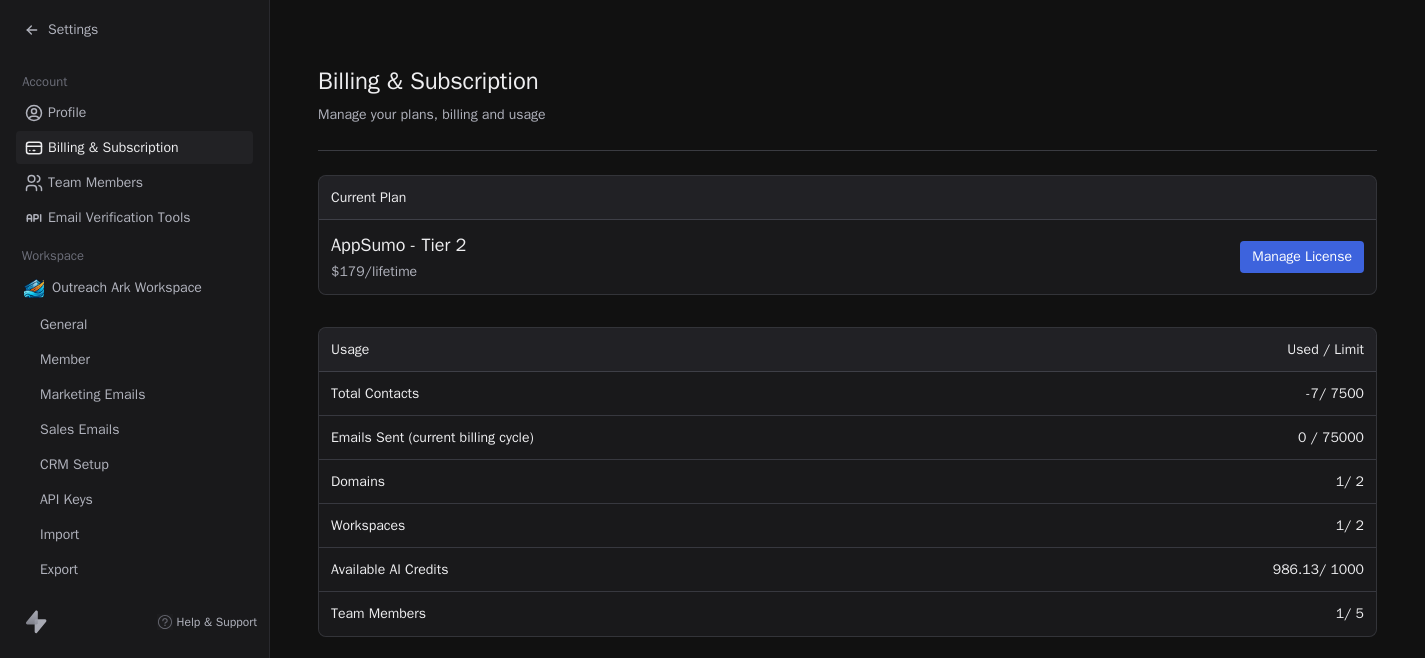 scroll, scrollTop: 1, scrollLeft: 0, axis: vertical 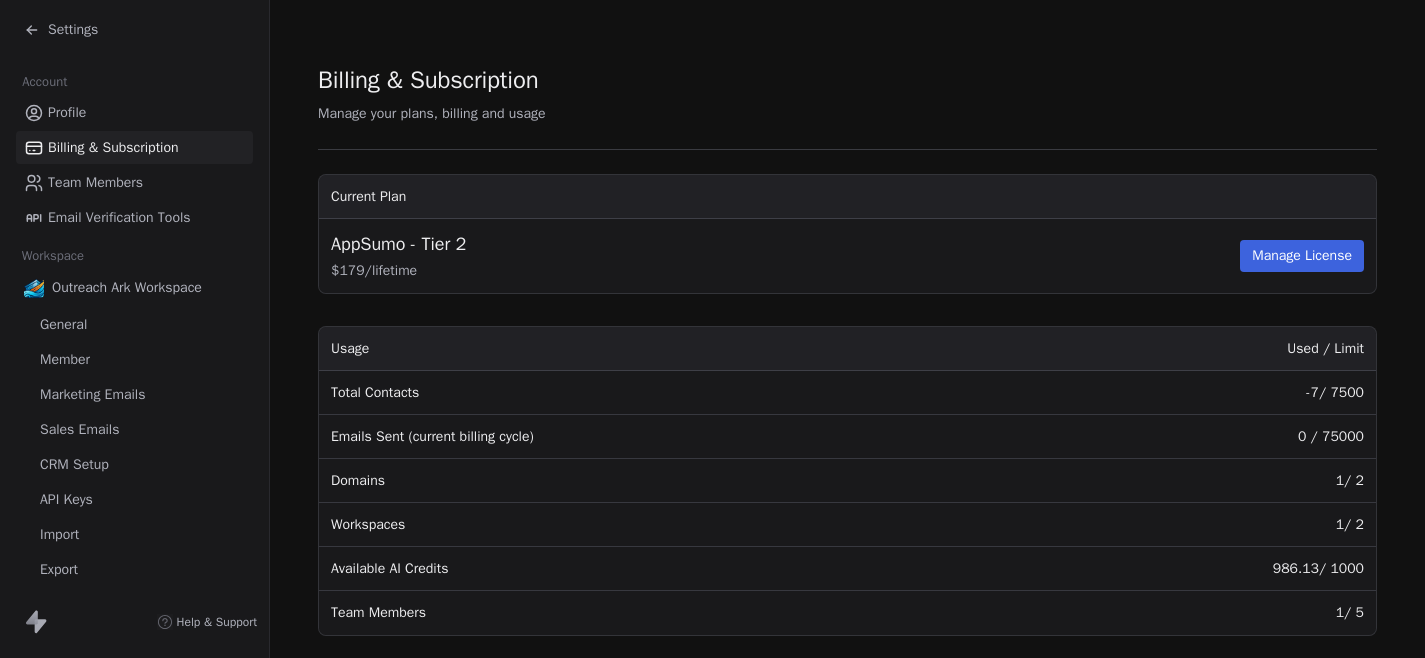 click on "Billing & Subscription Manage your plans, billing and usage Current Plan AppSumo - Tier 2      $ 179 / lifetime Manage License Usage Used / Limit Total Contacts -7  /   7500 Emails Sent (current billing cycle) 0   /   75000 Domains 1  /   2 Workspaces 1  /   2 Available AI Credits 986.13  /   1000 Team Members 1  /   5 All Plans Deal Price Tier 1 81% off $ 69 /lifetime $ 245 *Pro features not included Tier 2 81% off $ 179 /lifetime $ 500 Tier 3 81% off $ 349 /lifetime $ 12000 Tier 4 81% off $ 599 /lifetime $ 25000 Tier 5 81% off $ 1199 /lifetime $ 100000 You Save $289/year $559/year $889/year $1289/year $2589/year   Yearly Price $348/year $708/year $1,188/year $1,788/year $3588/year   Usage Contacts 2500 7500 15000 30000 Unlimited Emails Sends/mo 25000 75000 150000 300000 1000000 Team Members 1 5 10 20 100 Workspaces 1 2 4 8 15 Domains 1 2 4 8 15 AI Credits/mo 250 1000 2000 5000 30000" at bounding box center [847, 711] 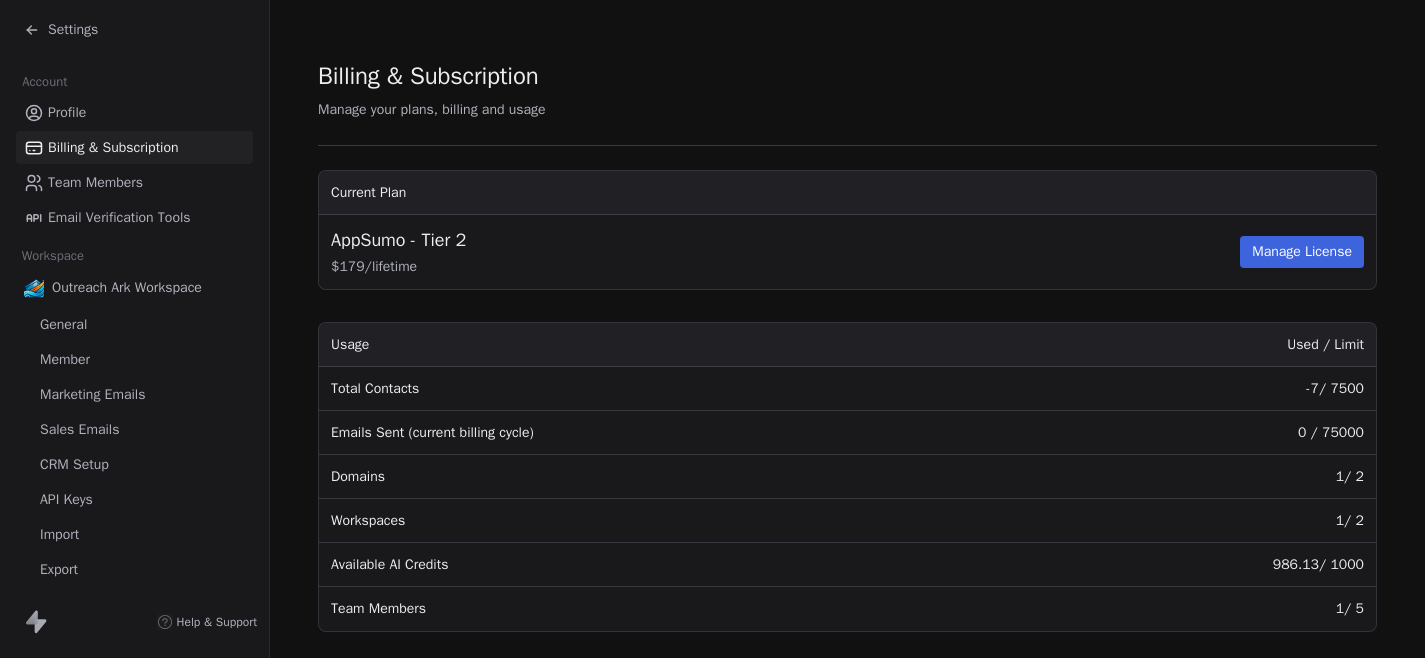 scroll, scrollTop: 1, scrollLeft: 0, axis: vertical 